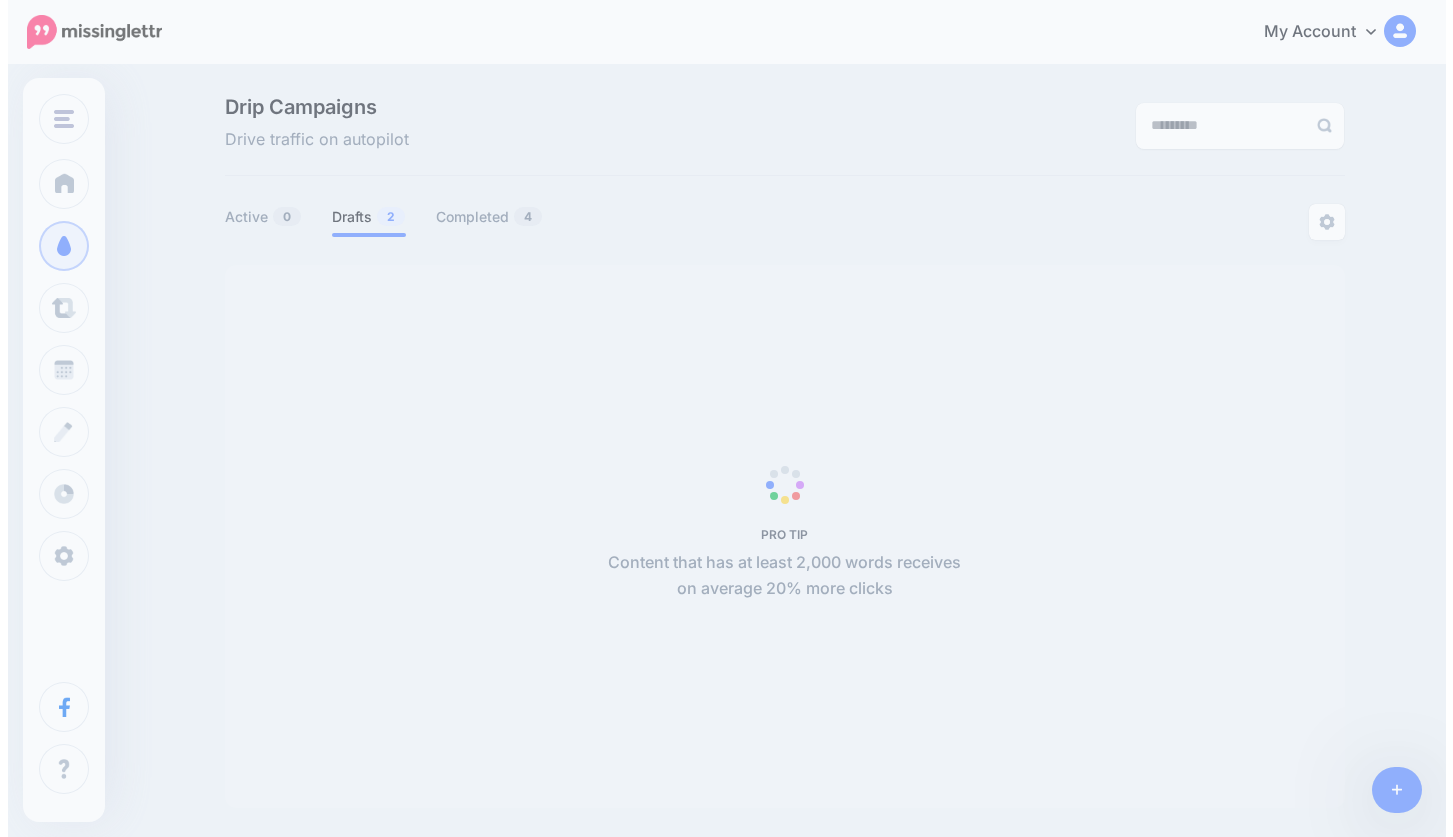 scroll, scrollTop: 0, scrollLeft: 0, axis: both 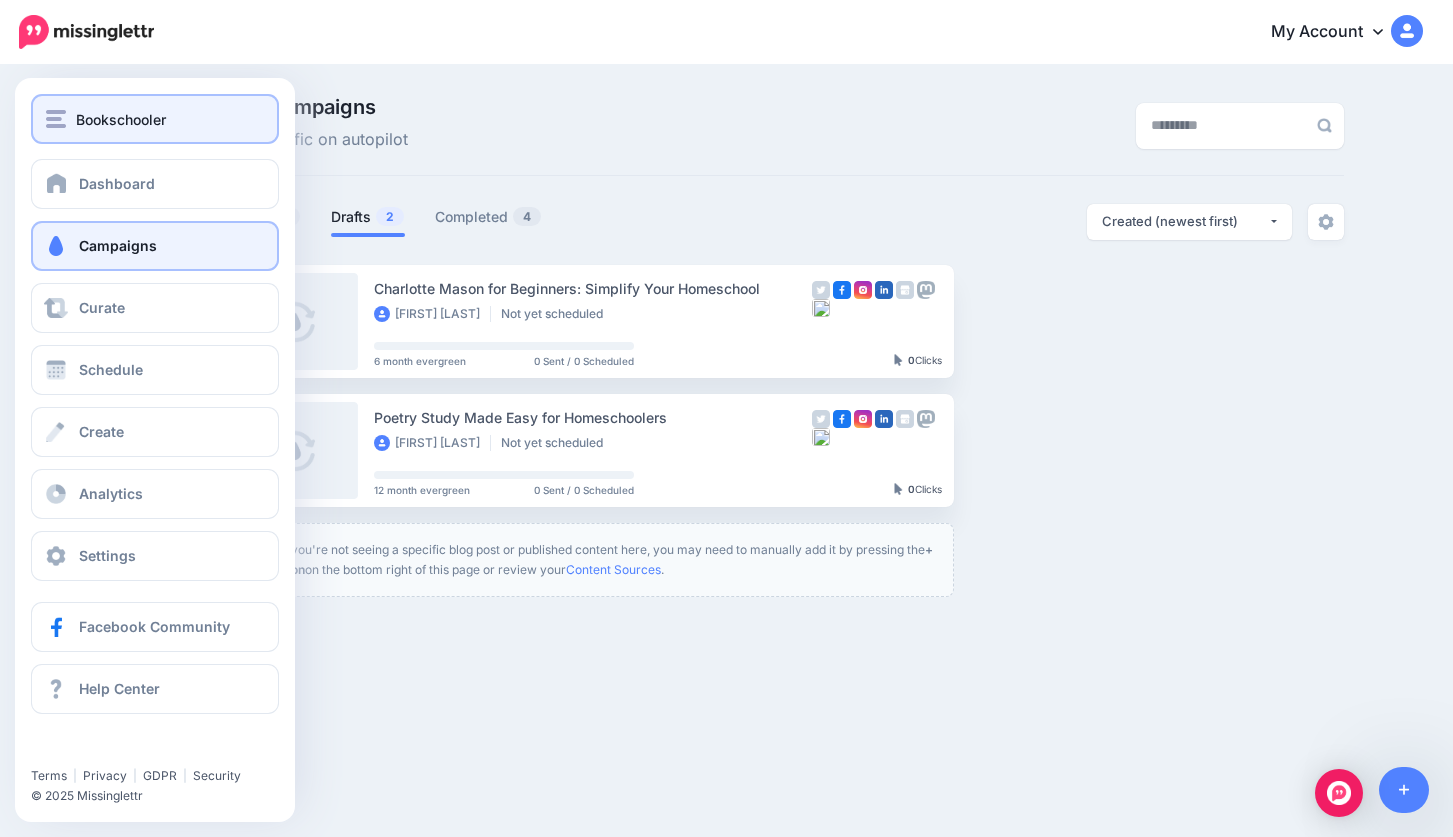 click on "[PERSON]" at bounding box center (121, 119) 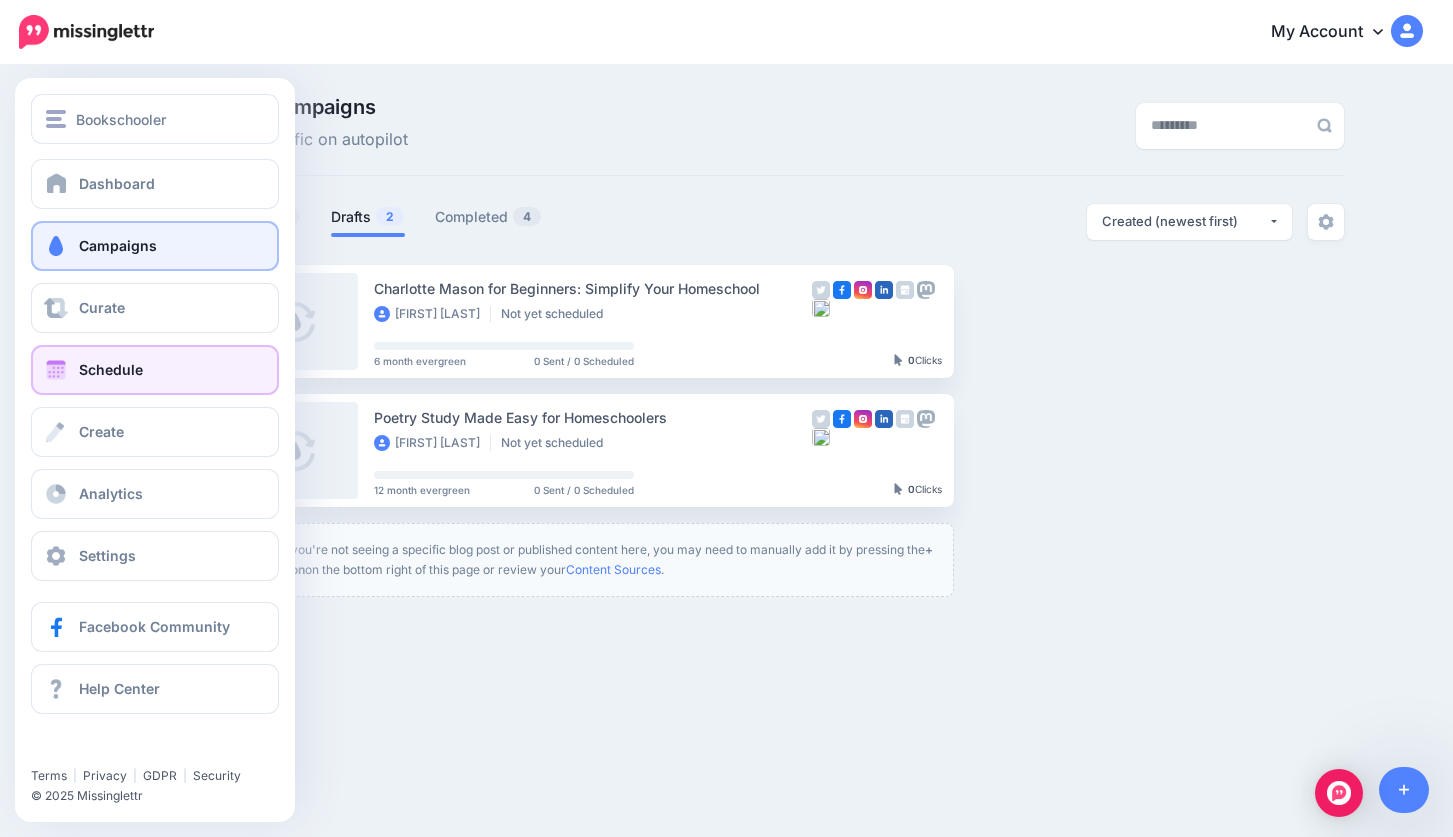 click on "Schedule" at bounding box center [111, 369] 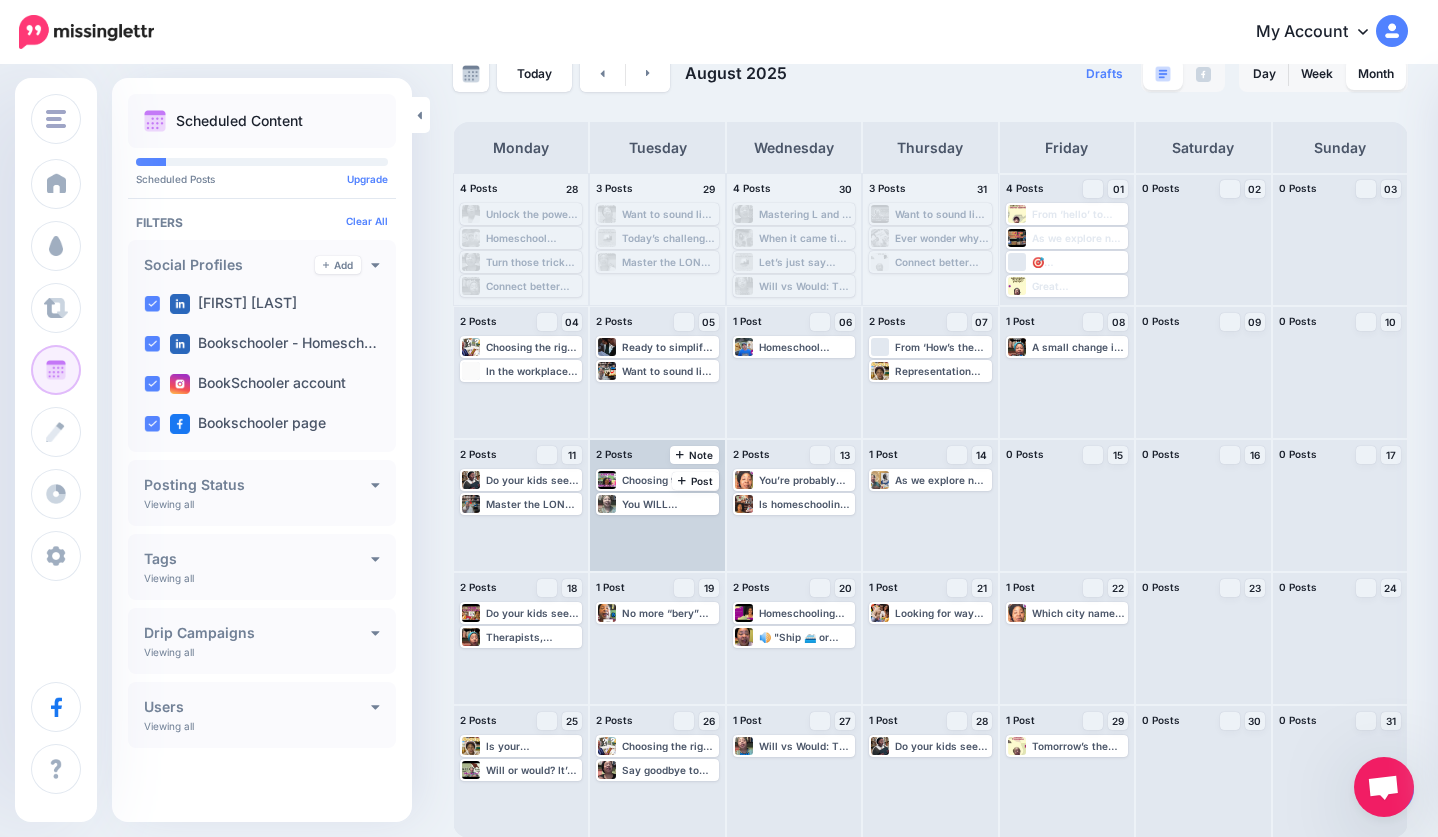 scroll, scrollTop: 42, scrollLeft: 0, axis: vertical 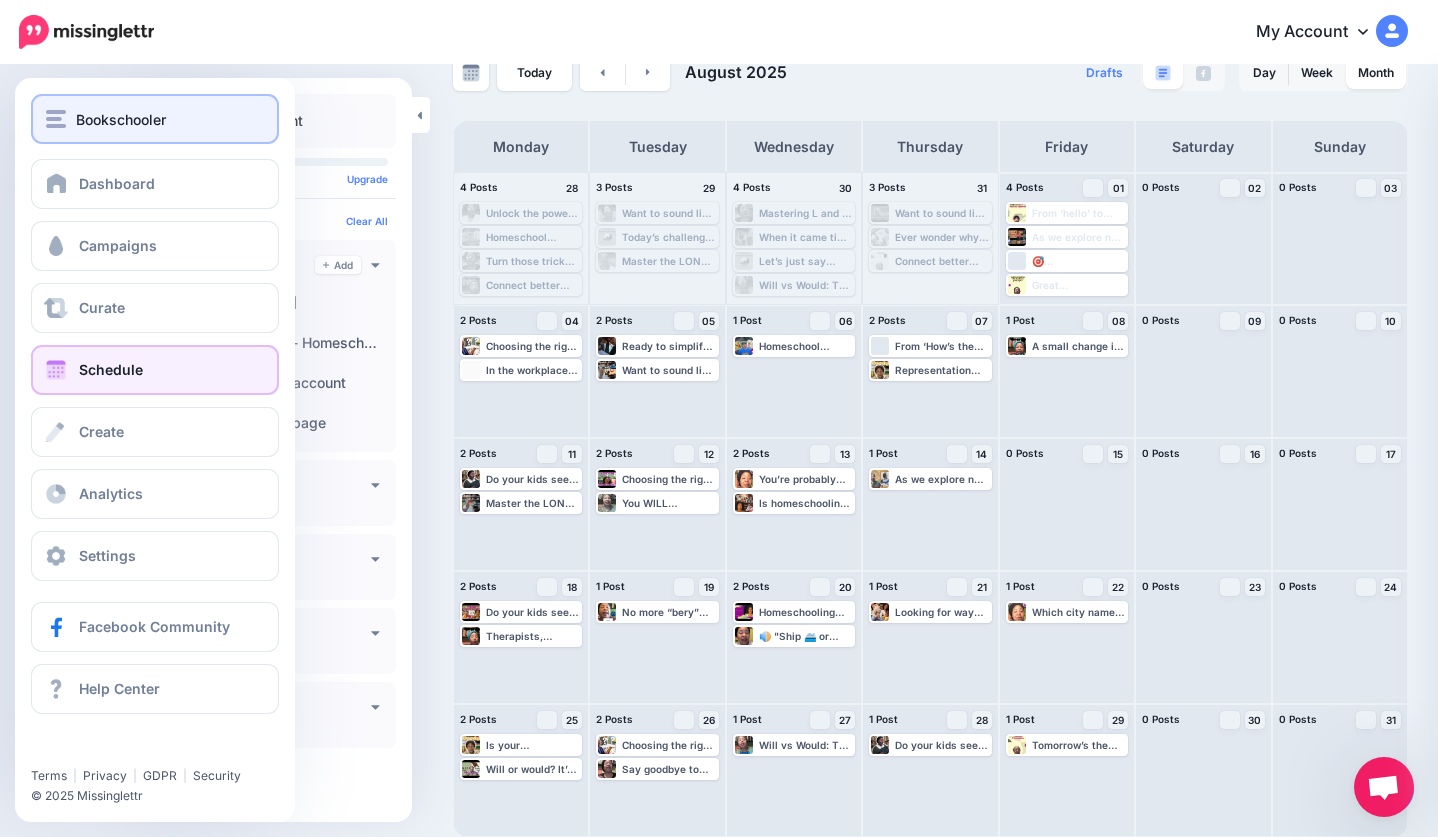 click on "[PERSON]" at bounding box center [155, 119] 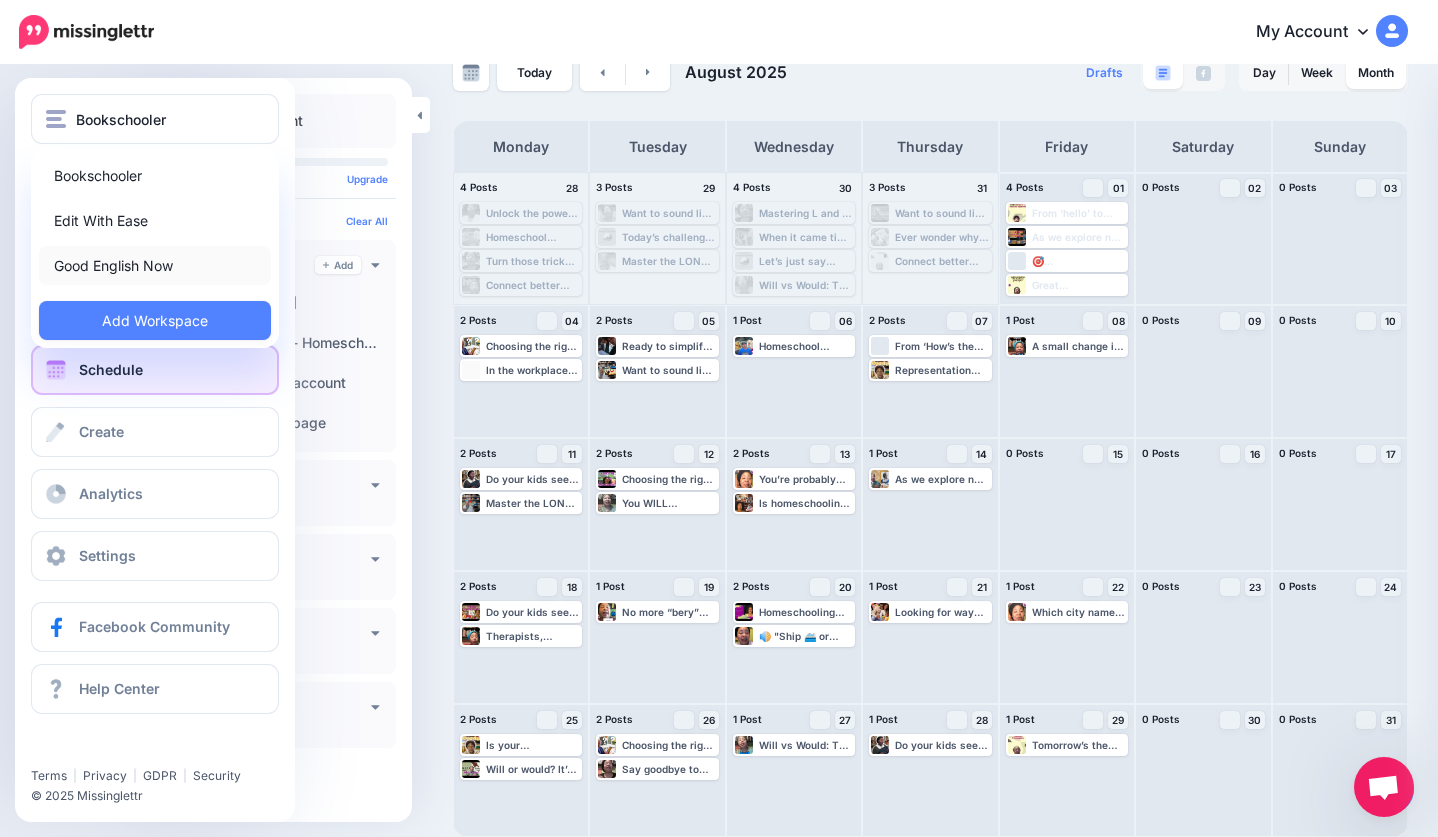 click on "Good English Now" at bounding box center [155, 265] 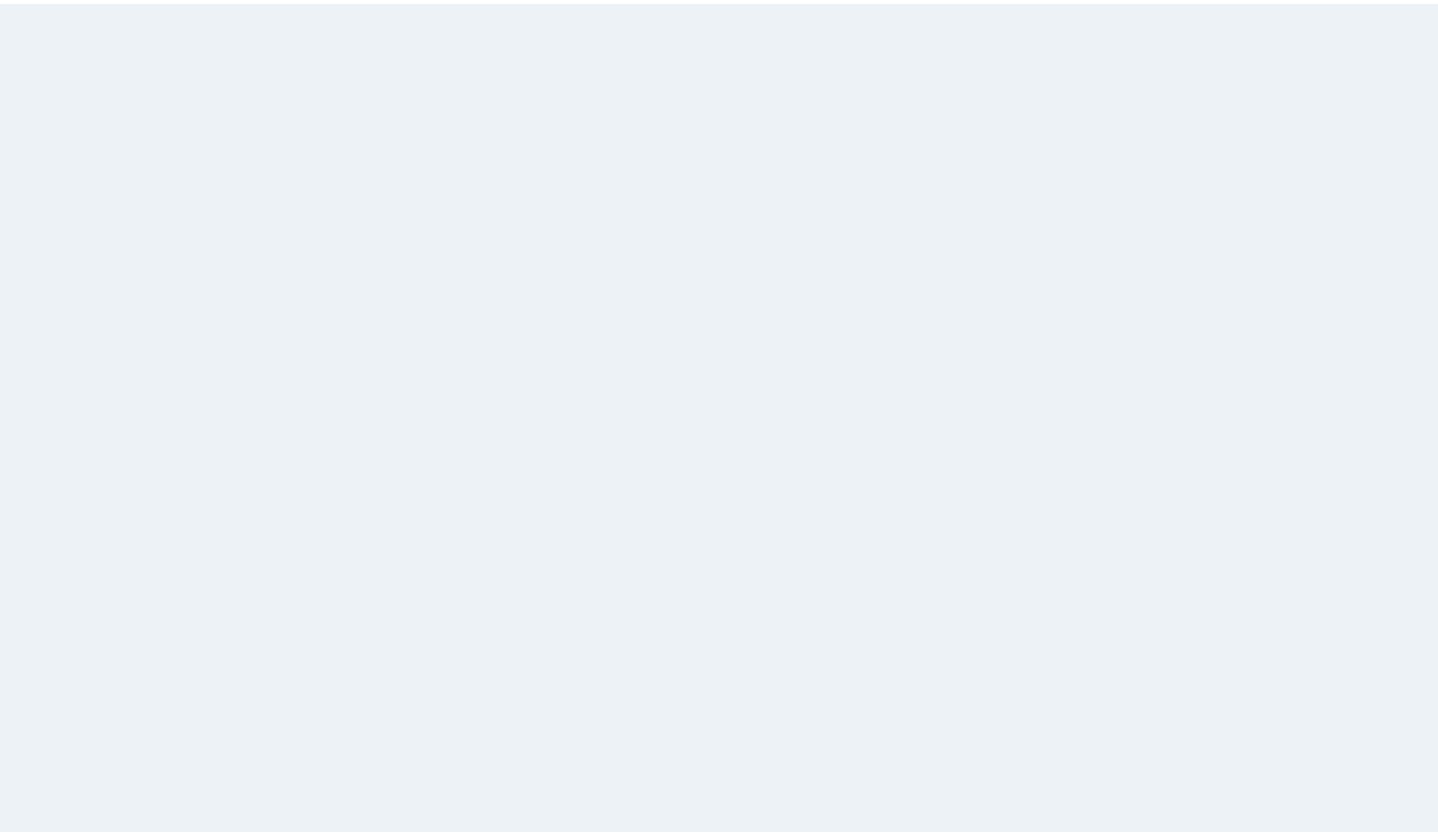 scroll, scrollTop: 0, scrollLeft: 0, axis: both 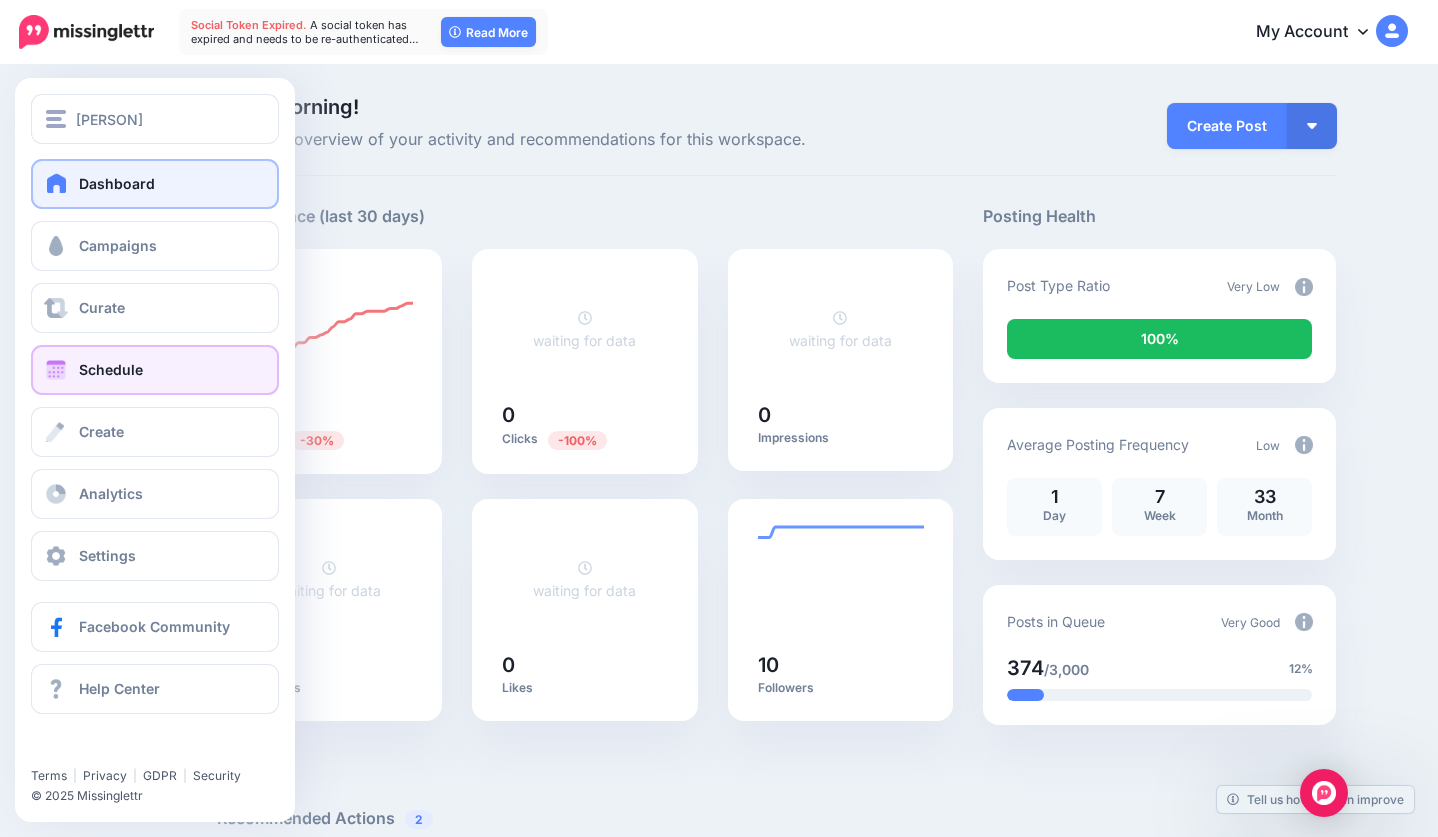 click on "Schedule" at bounding box center [111, 369] 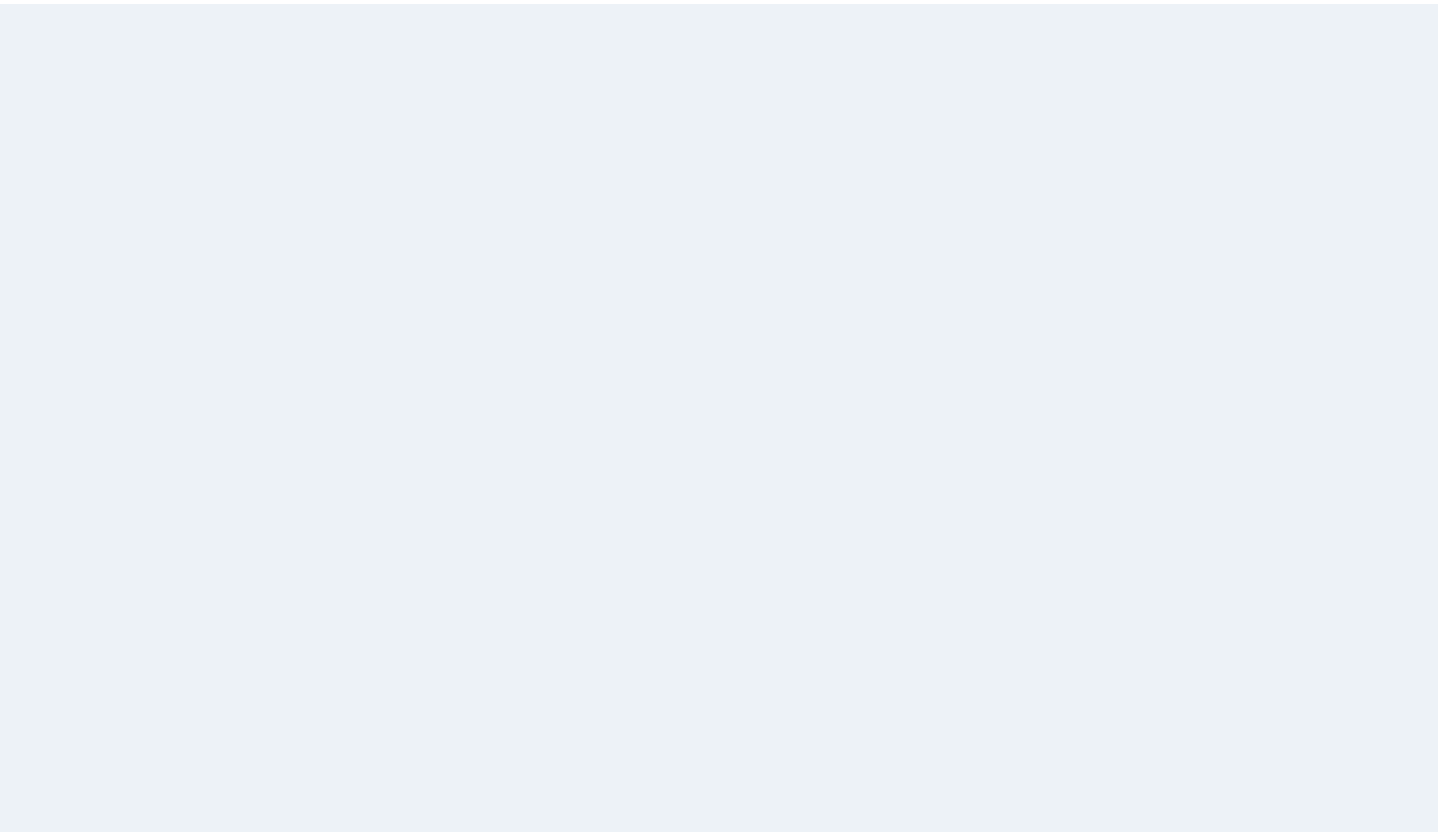 scroll, scrollTop: 0, scrollLeft: 0, axis: both 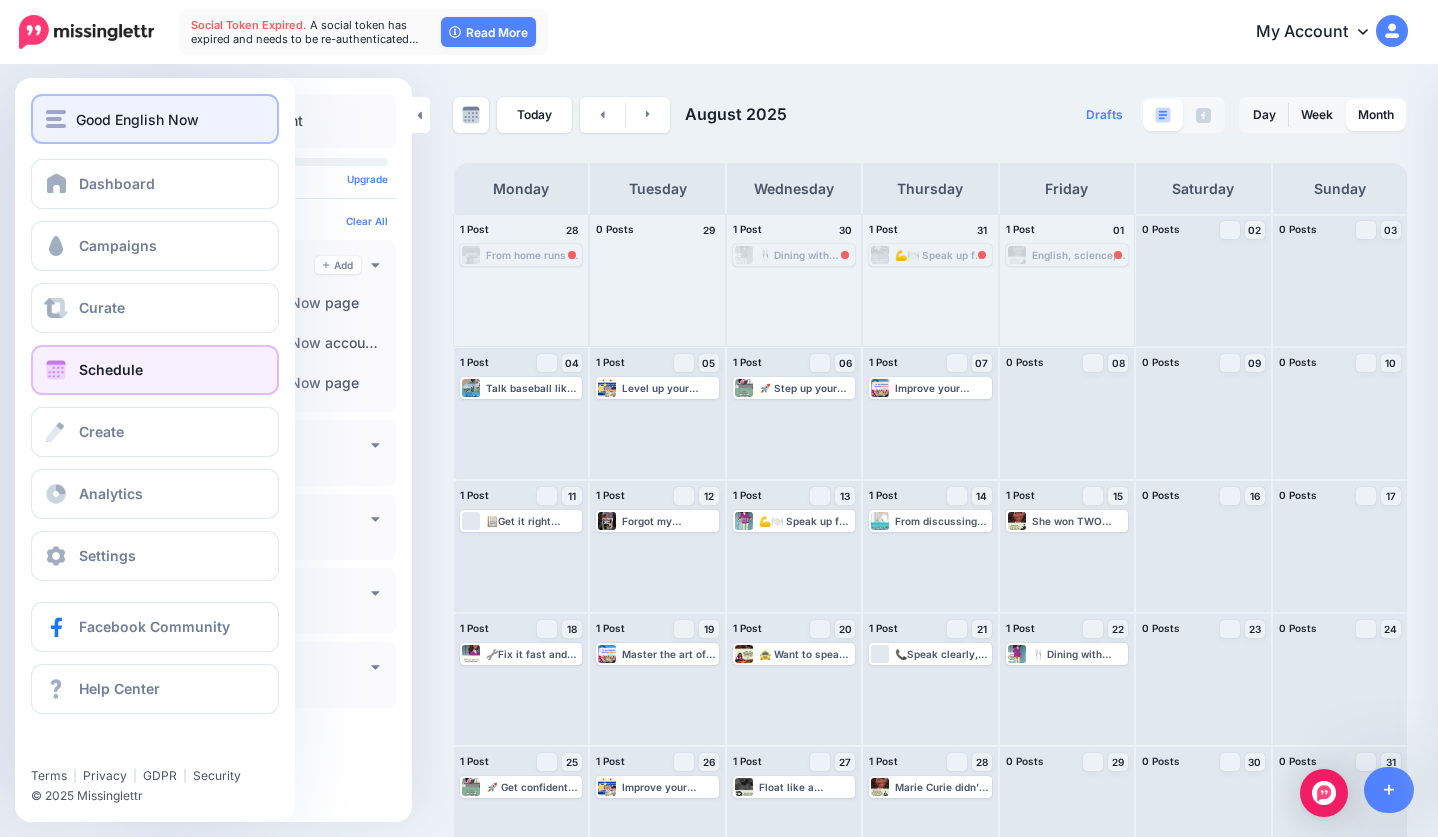 click on "[PERSON]" at bounding box center [155, 119] 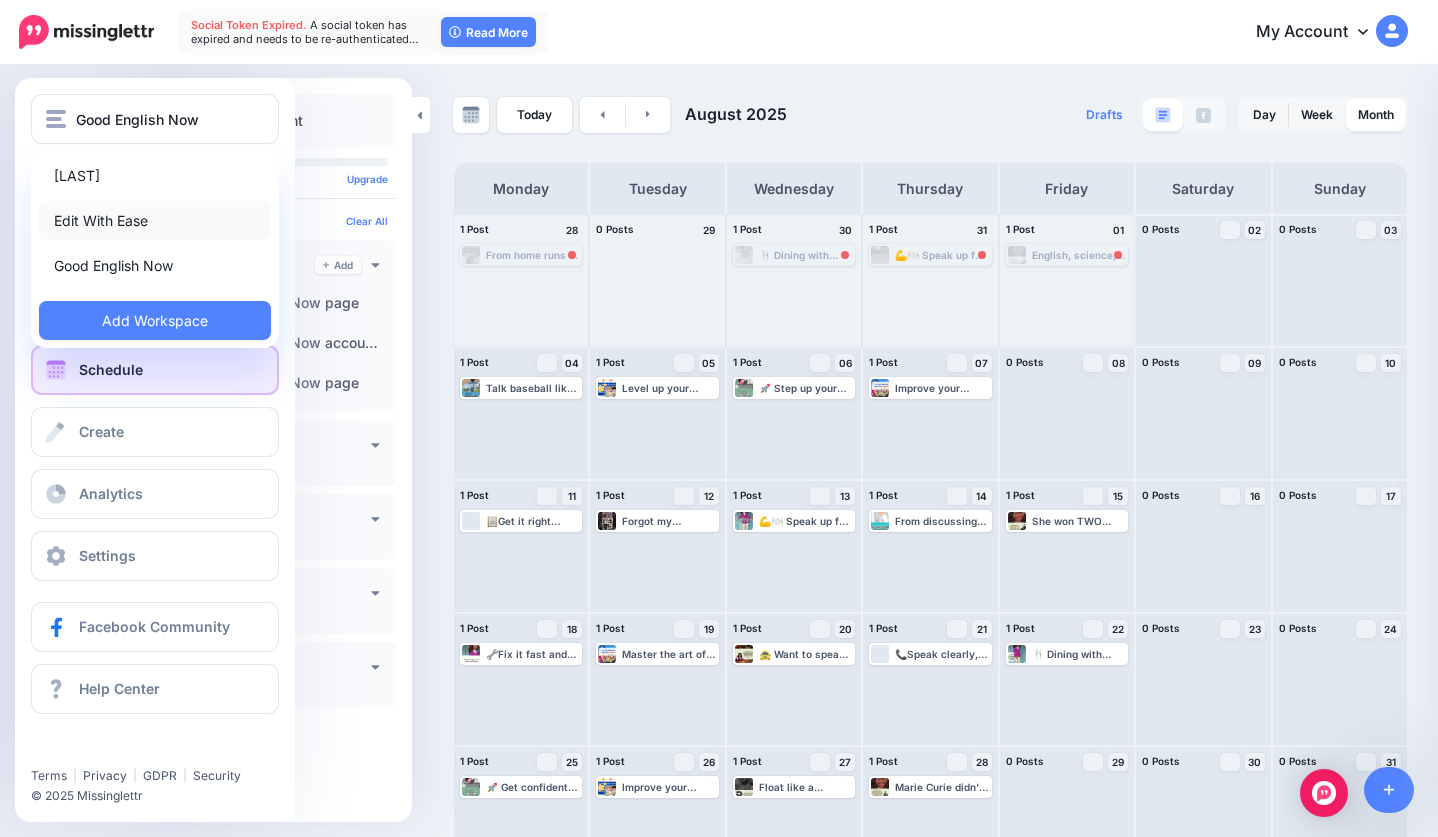 click on "Edit With Ease" at bounding box center (155, 220) 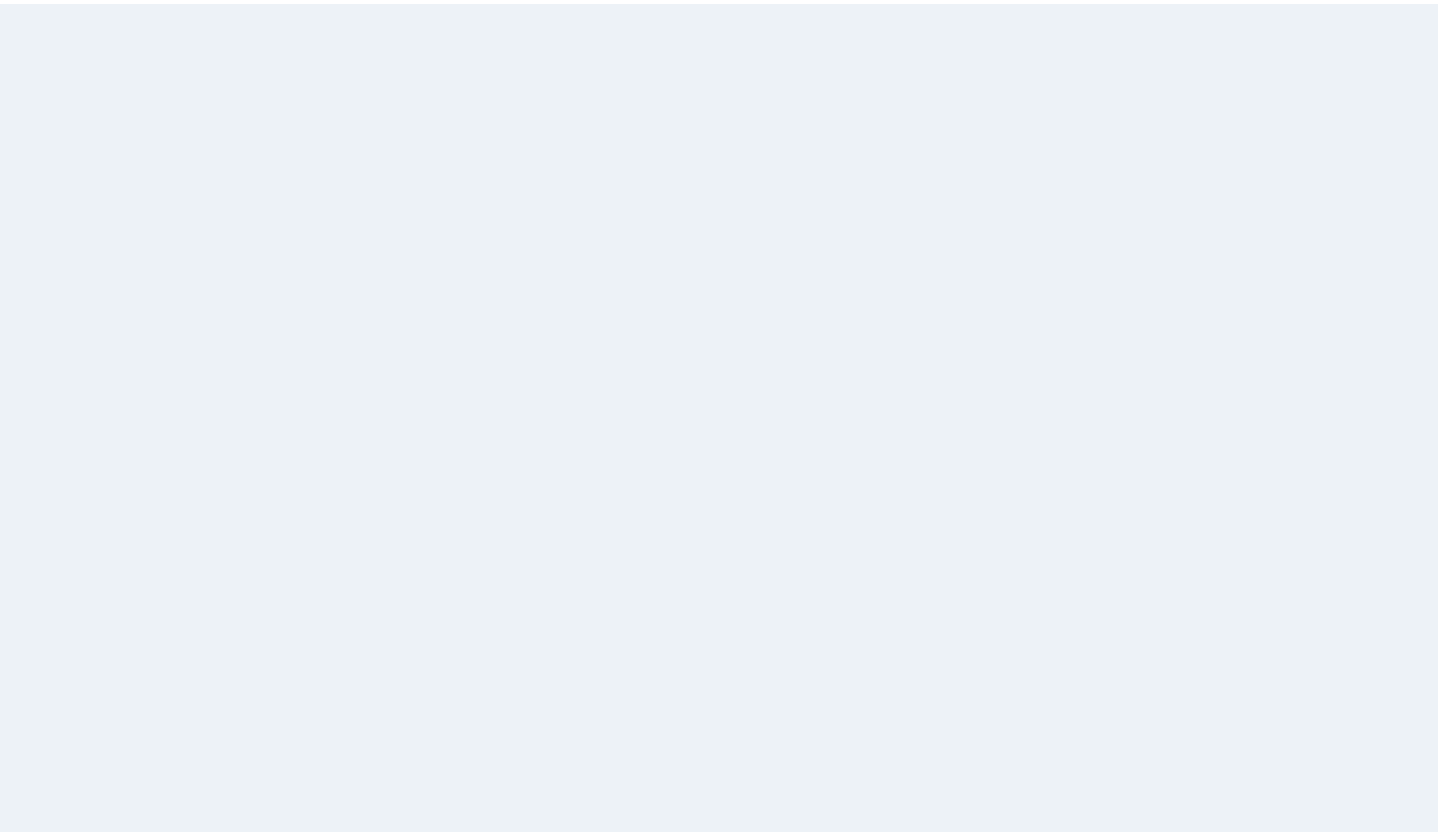 scroll, scrollTop: 0, scrollLeft: 0, axis: both 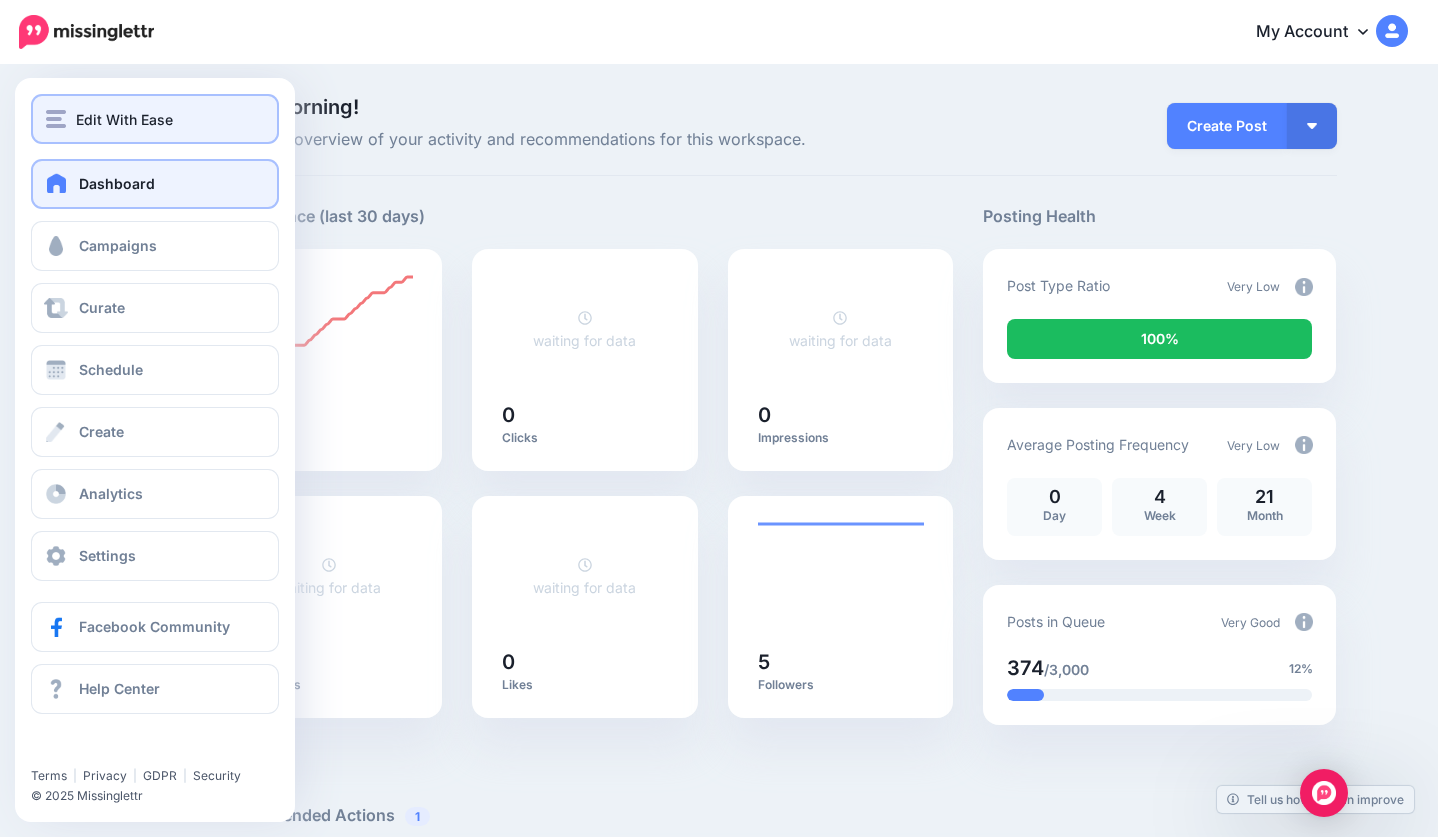 click on "Edit With Ease" at bounding box center (155, 119) 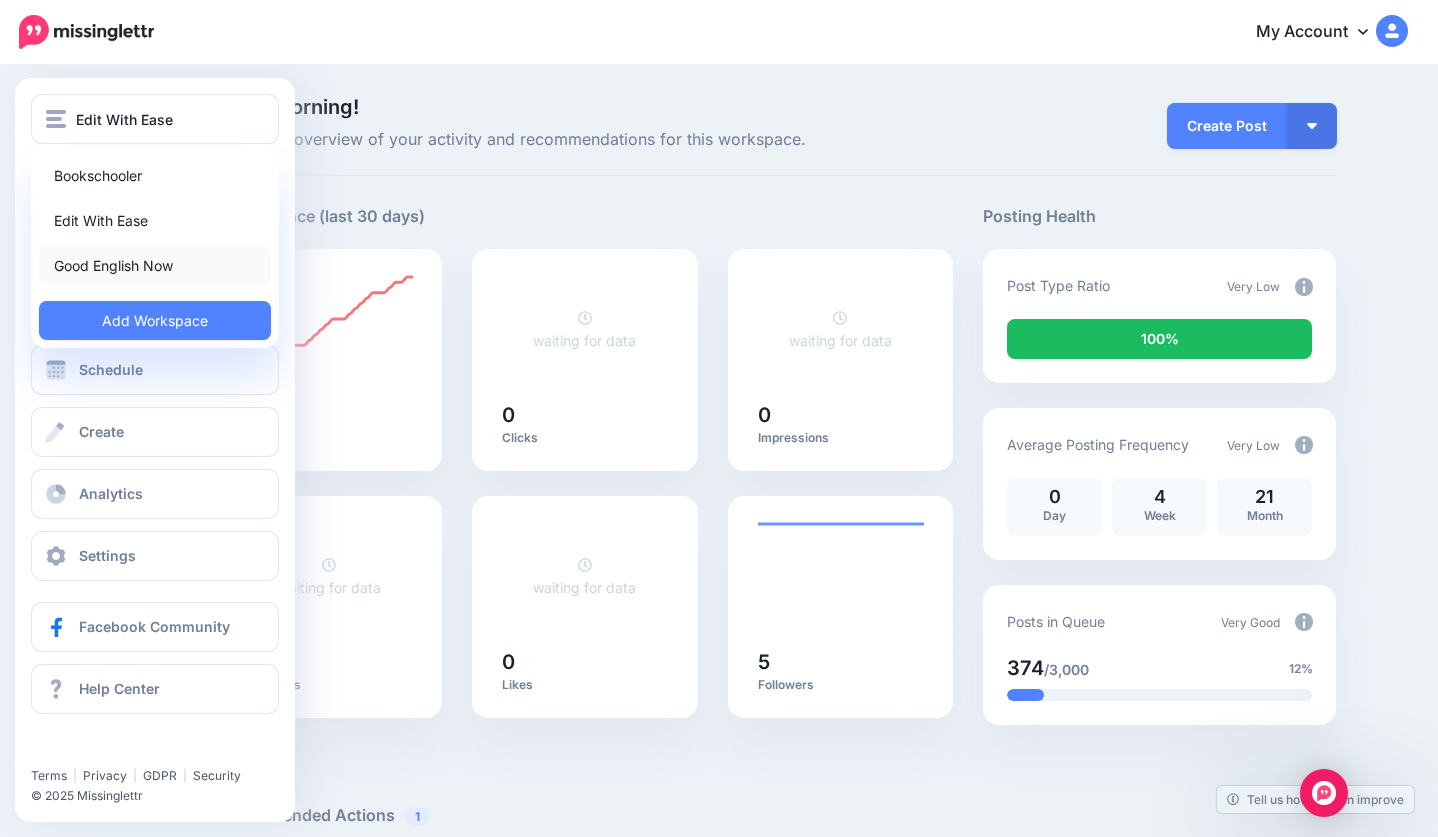 click on "Good English Now" at bounding box center (155, 265) 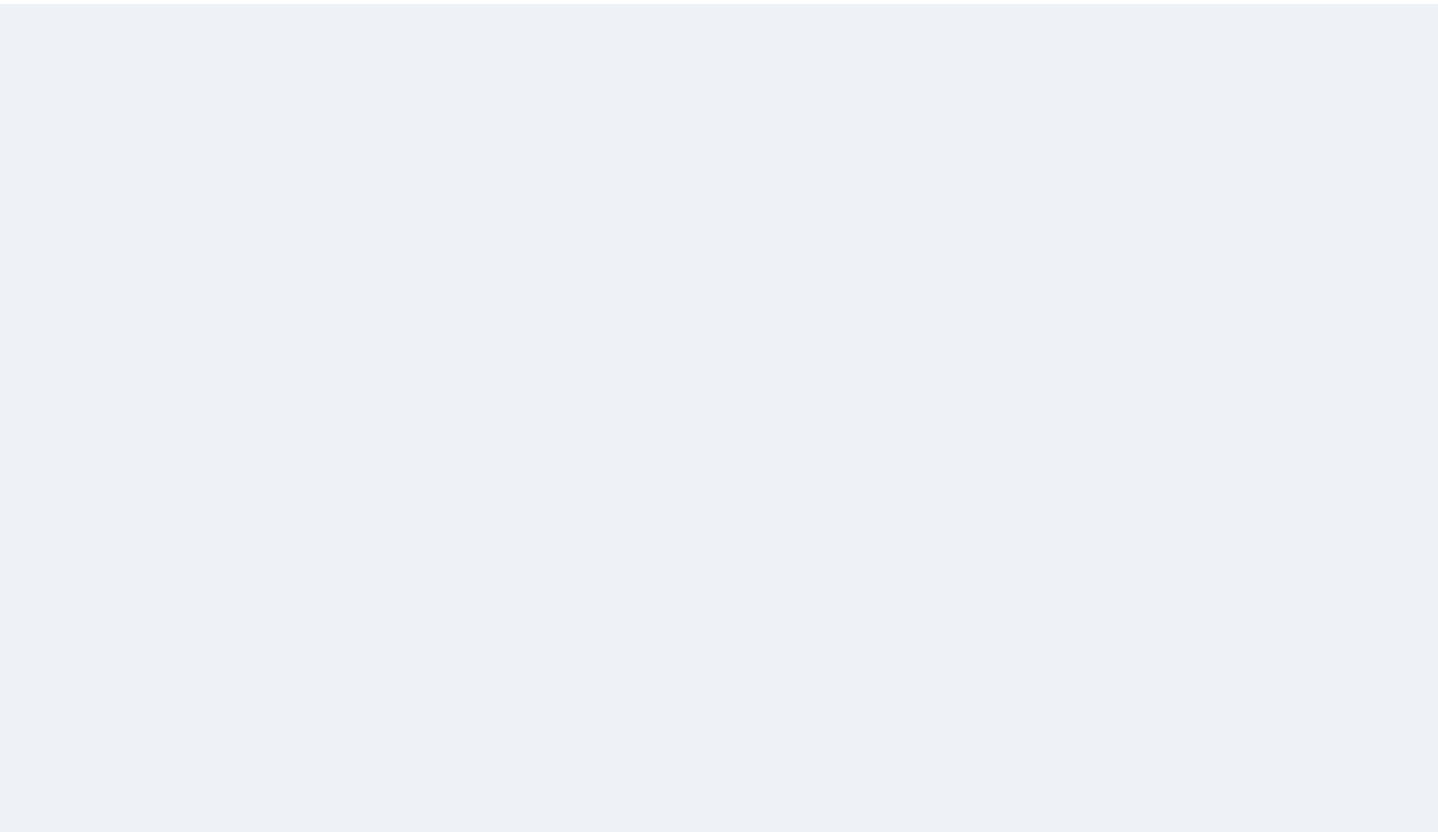 scroll, scrollTop: 0, scrollLeft: 0, axis: both 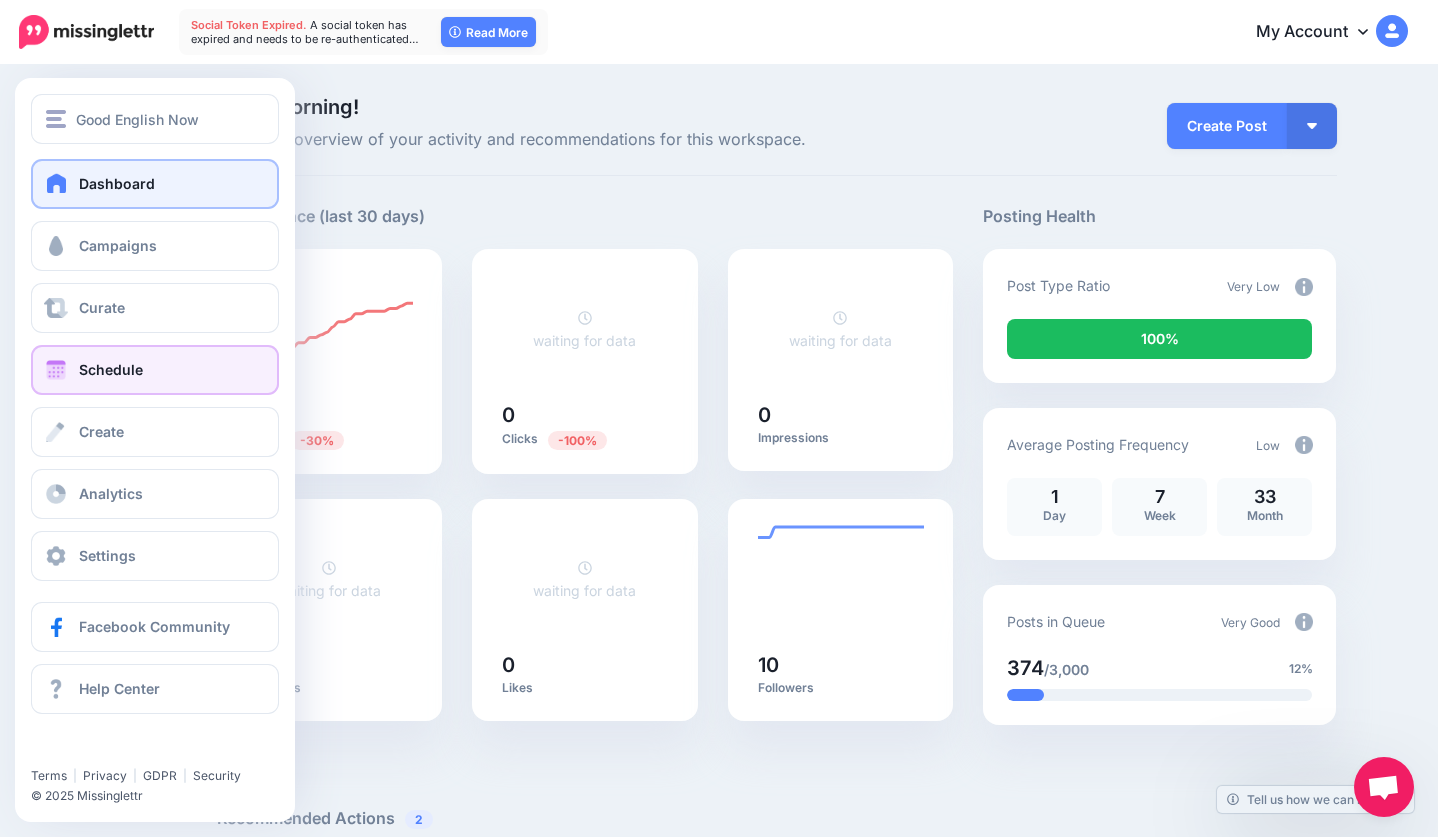 click on "Schedule" at bounding box center (111, 369) 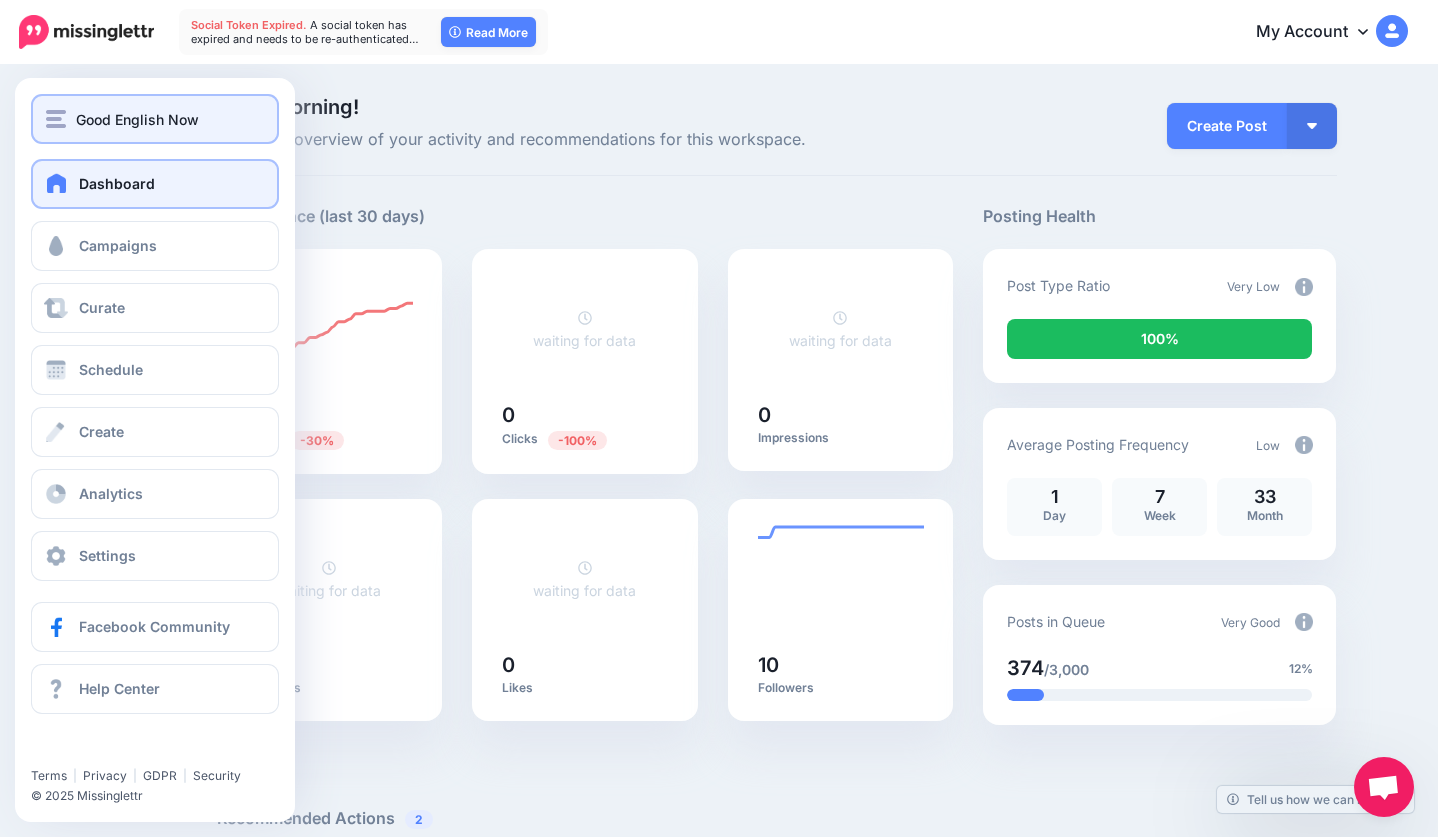 click on "Good English Now" at bounding box center [137, 119] 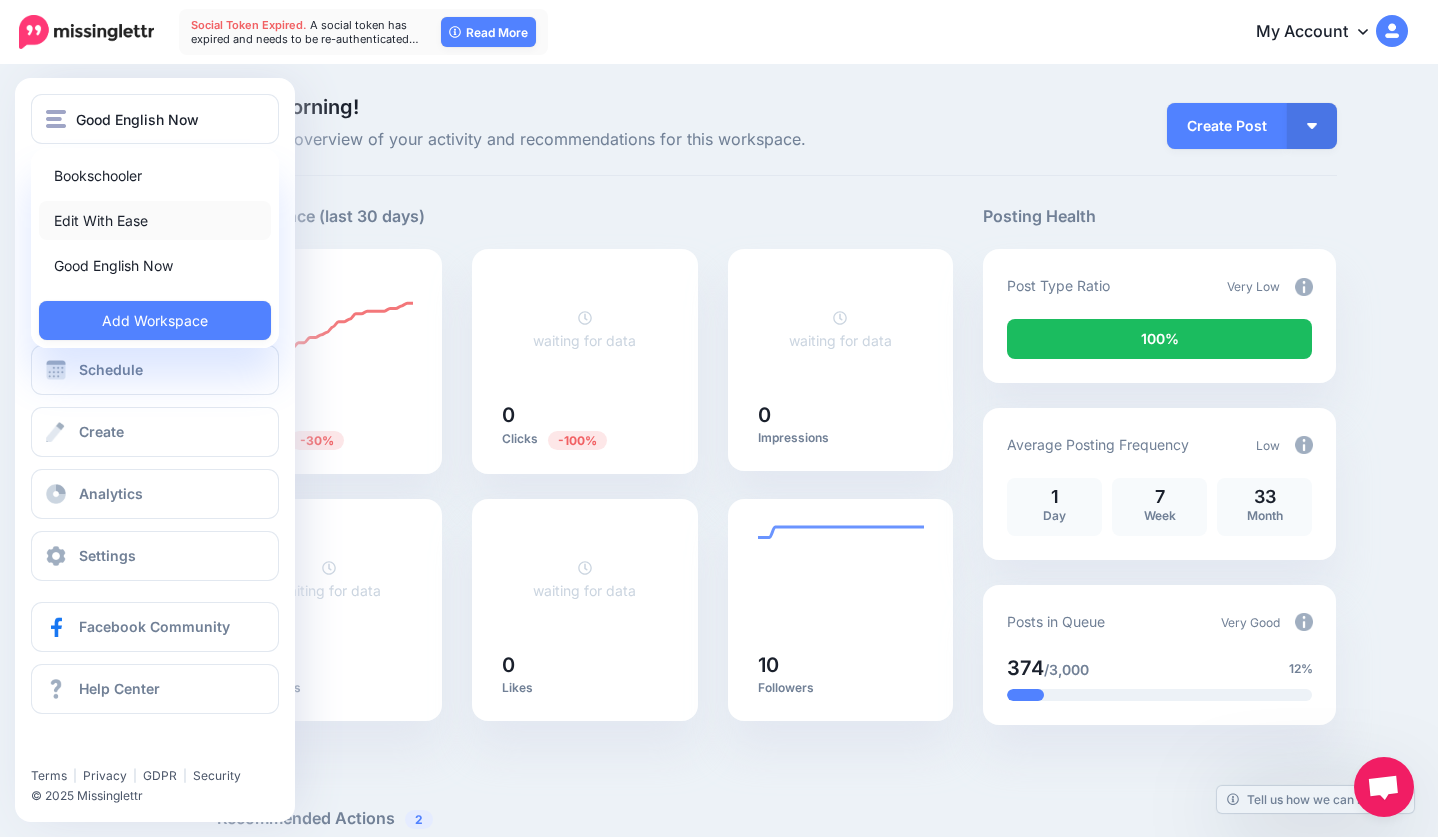 click on "Edit With Ease" at bounding box center [155, 220] 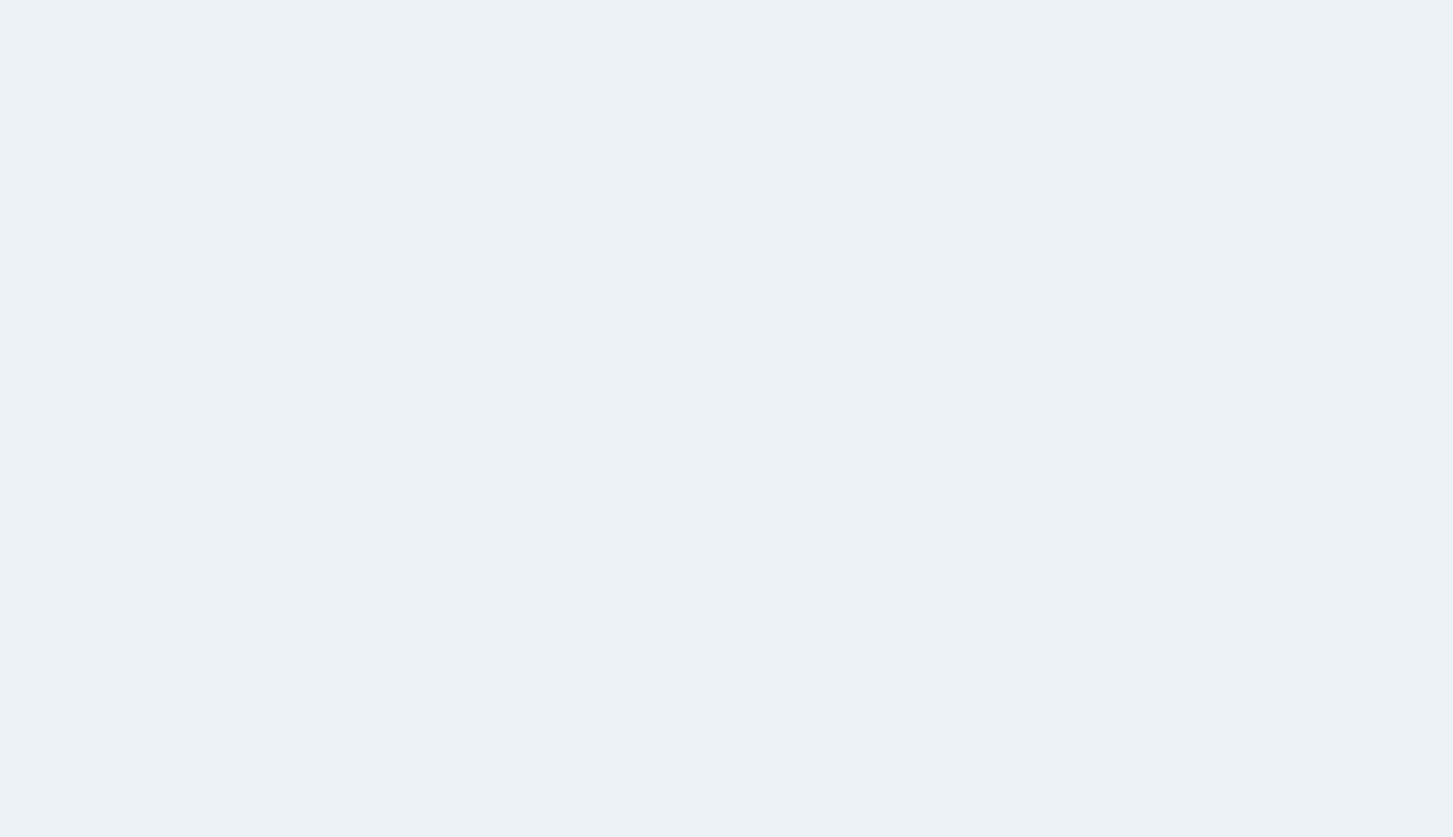 scroll, scrollTop: 0, scrollLeft: 0, axis: both 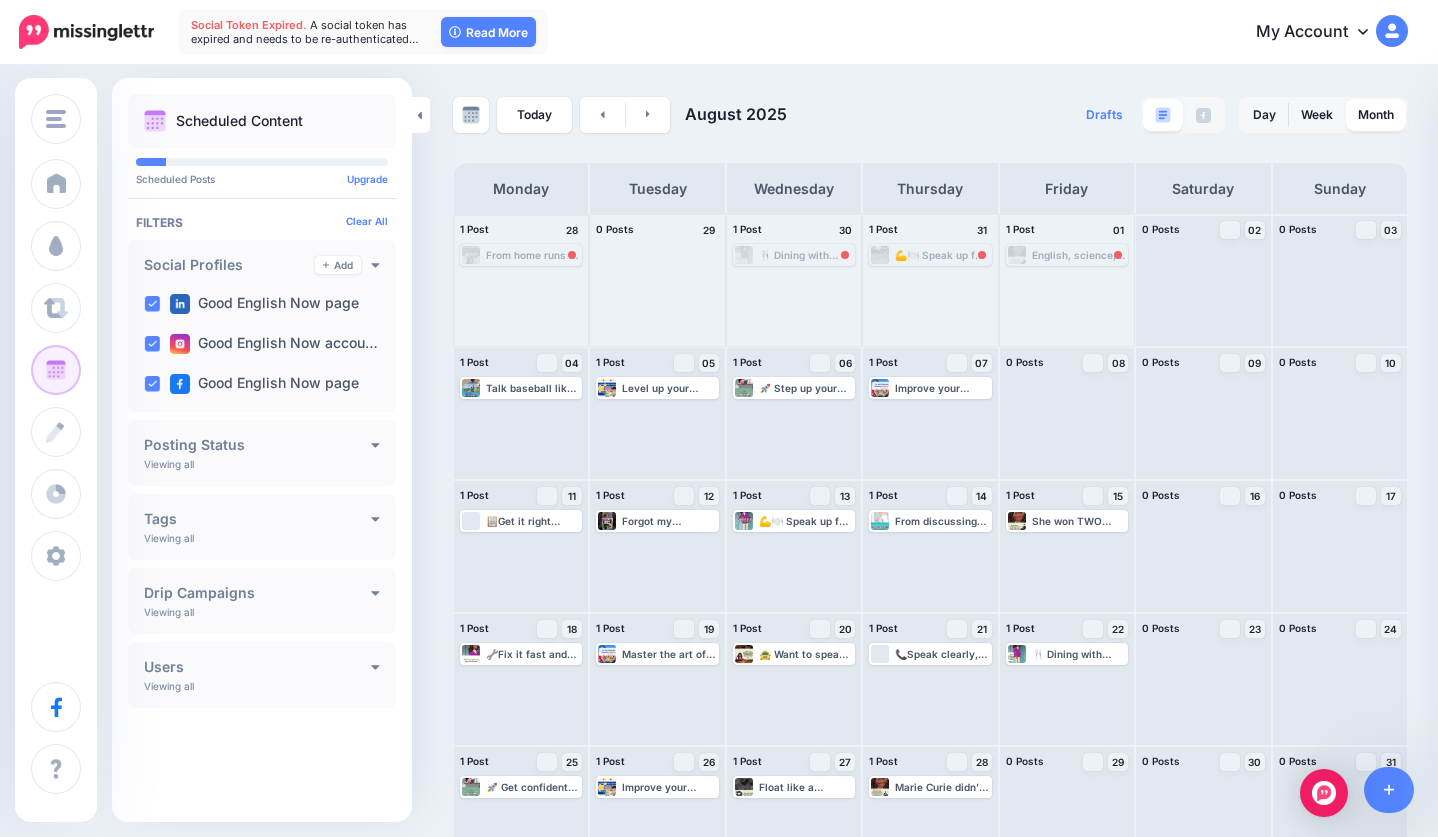 click on "From home runs to strikeouts—speak like a native when talking about baseball! 🗣️✨ #GoodEnglishNow #FluentEnglishforbaseballfans #BaseballconversationphrasesinEnglish #SportsEnglish #EnglishConversation Keep watching—see the full video now! https://www.youtube.com/watch?v=v7QZ2KbbNZM More videos await—subscribe and never miss out! https://www.youtube.com/@GoodEnglishNow2day Looking for more? Head to Speak English With [NAME] and show some love! https://www.youtube.com/@SpeakEnglishWithAndria" at bounding box center [533, 255] 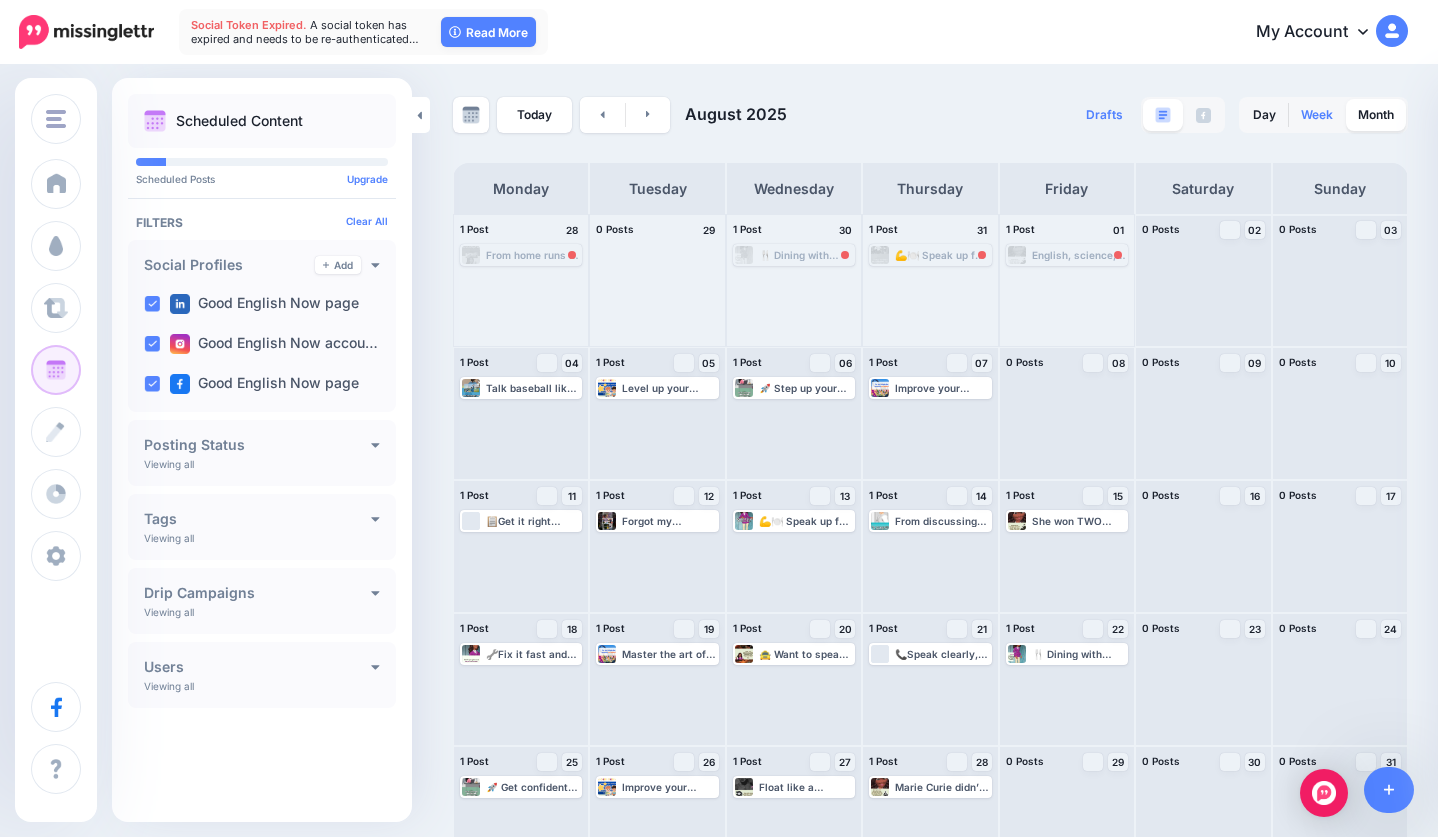 click on "Week" at bounding box center [1317, 115] 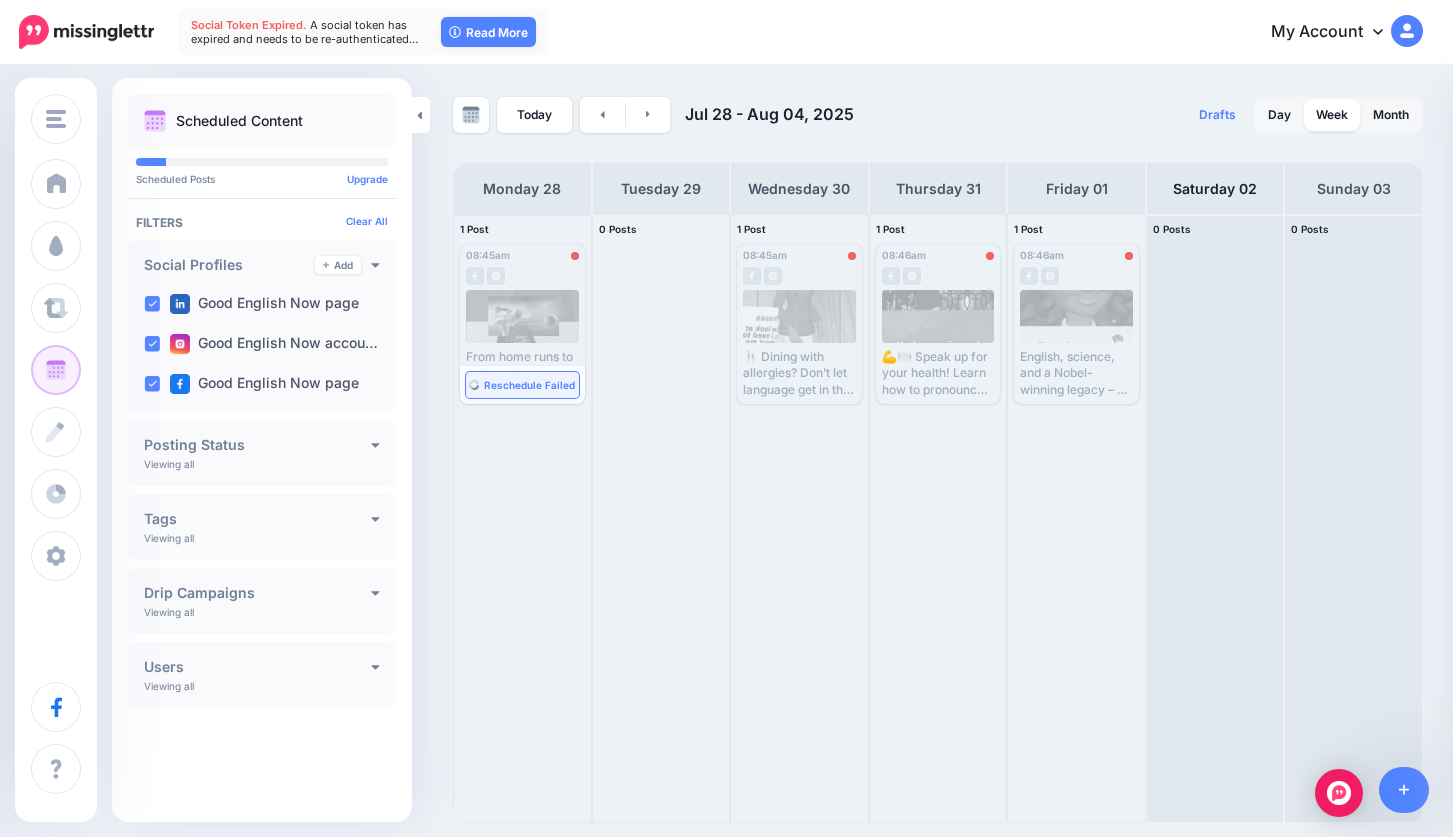click on "Reschedule Failed" at bounding box center (529, 385) 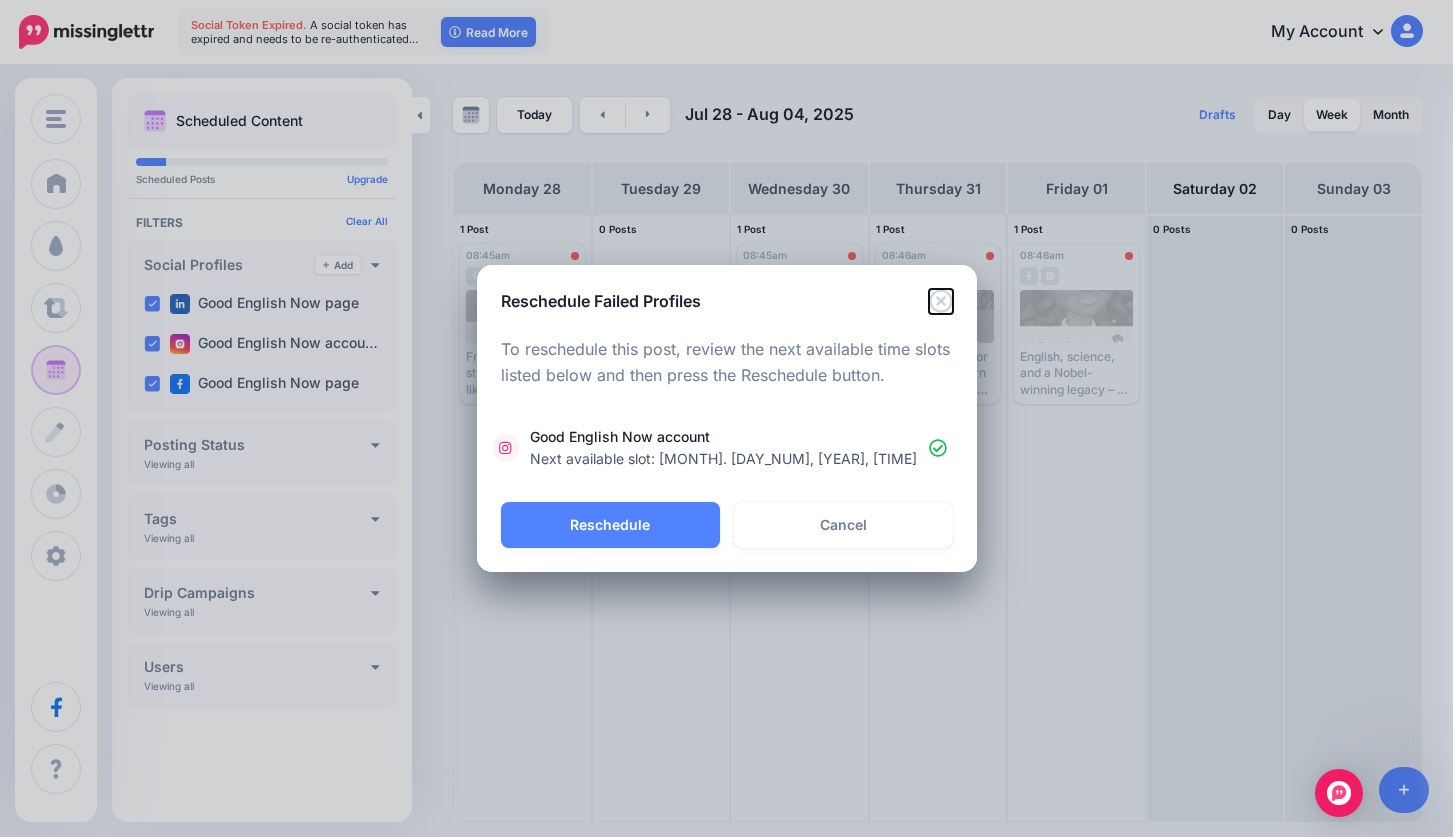 click 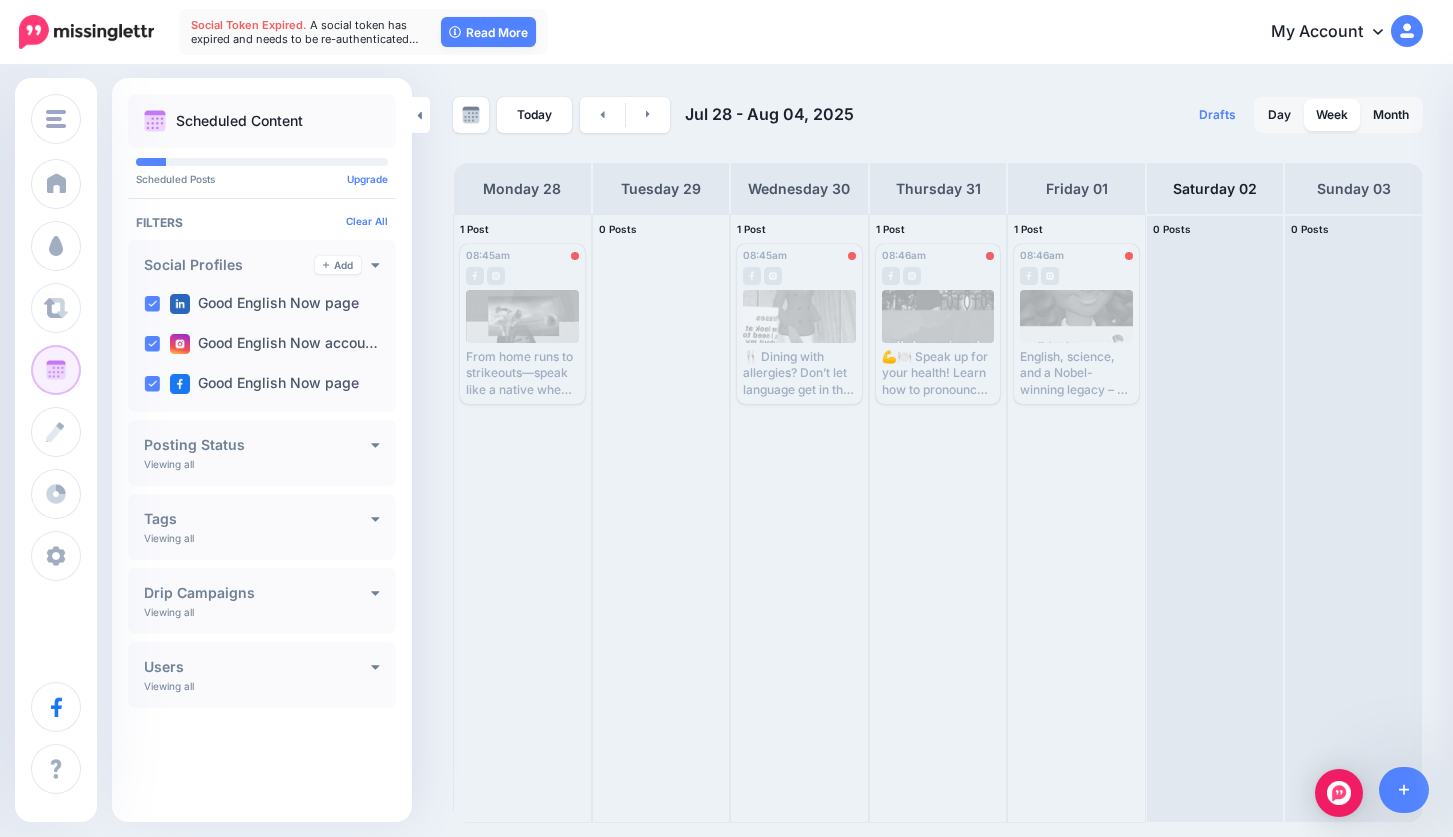 scroll, scrollTop: 0, scrollLeft: 0, axis: both 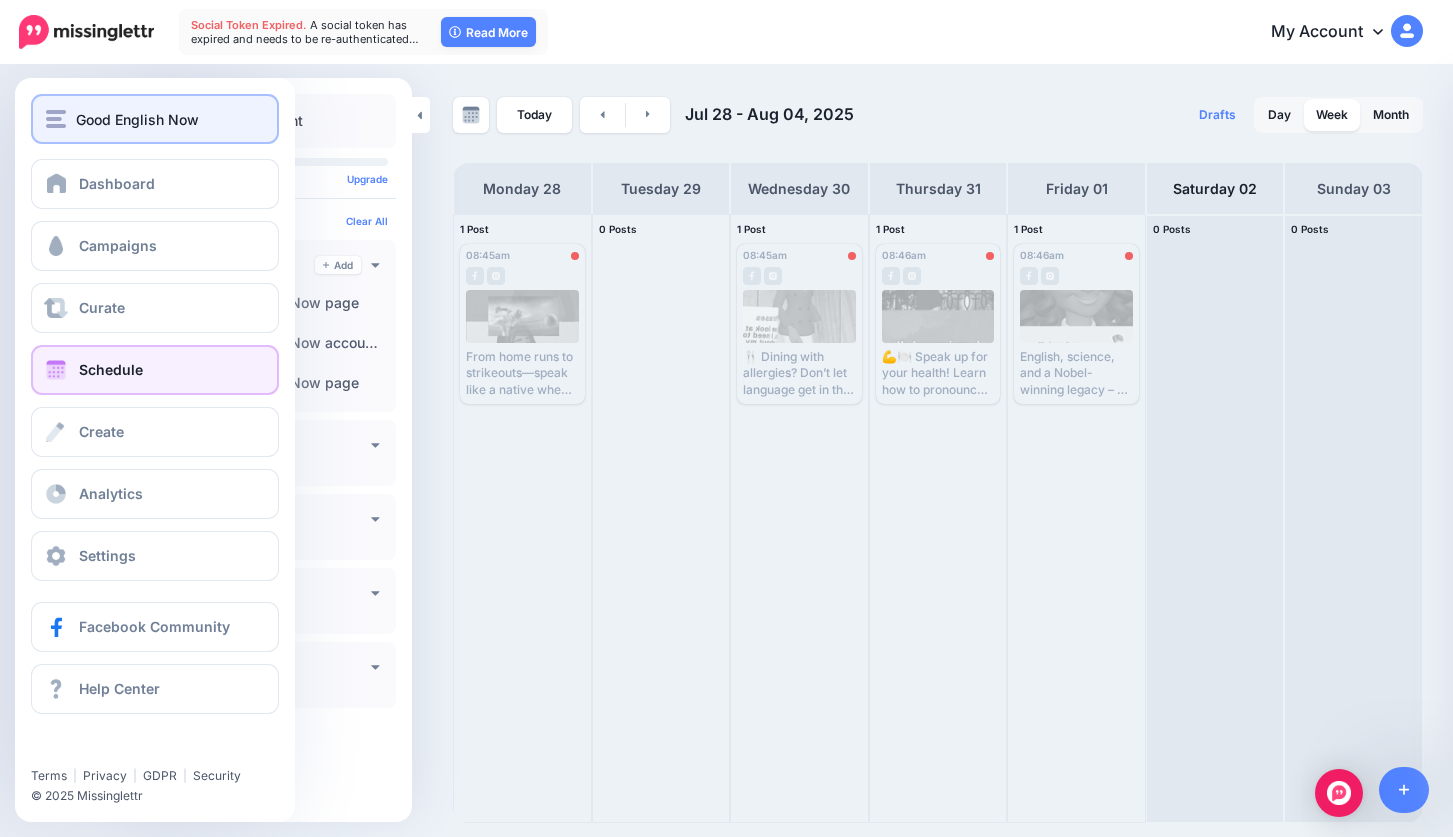 click on "Good English Now" at bounding box center [137, 119] 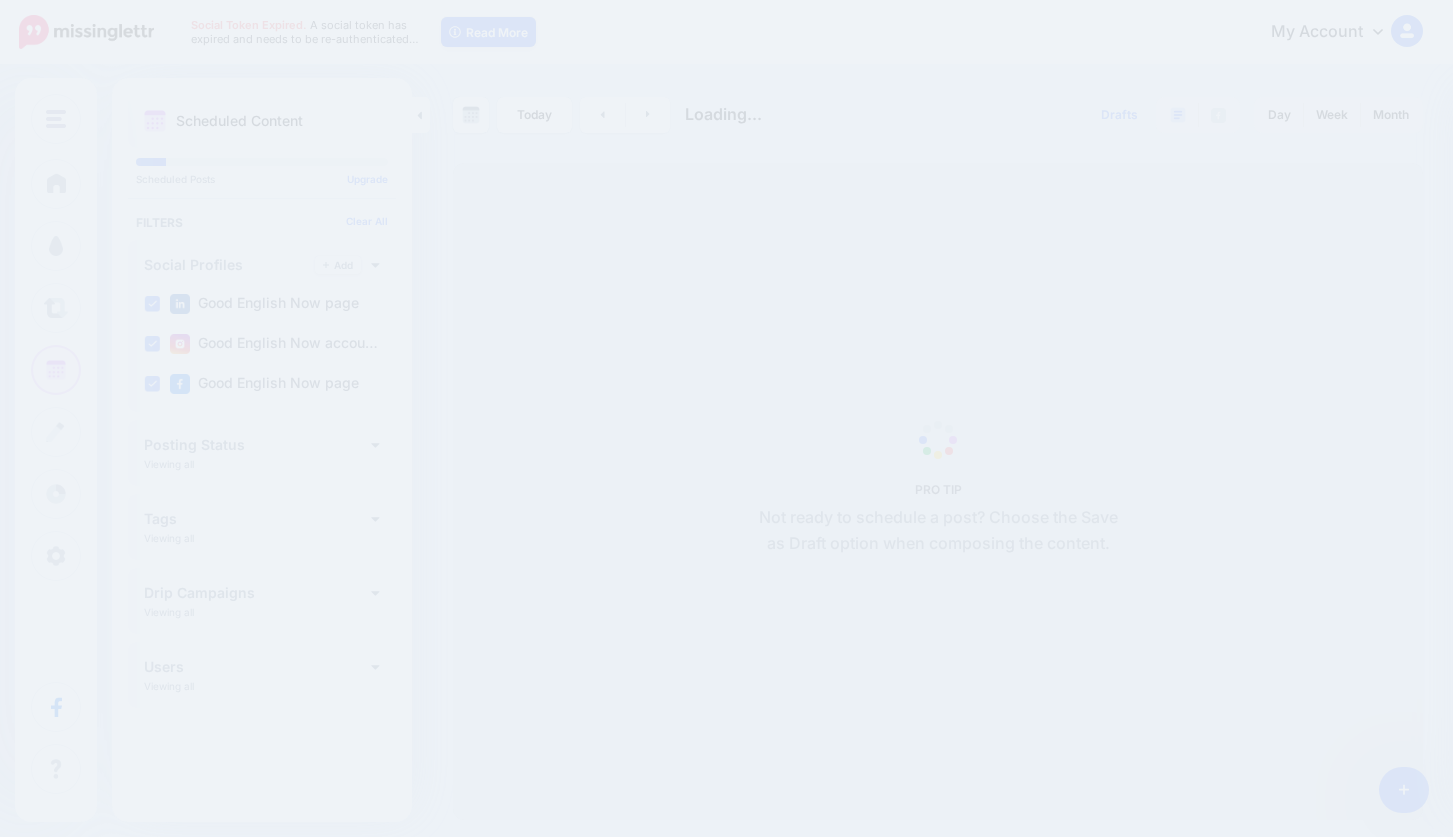 scroll, scrollTop: 0, scrollLeft: 0, axis: both 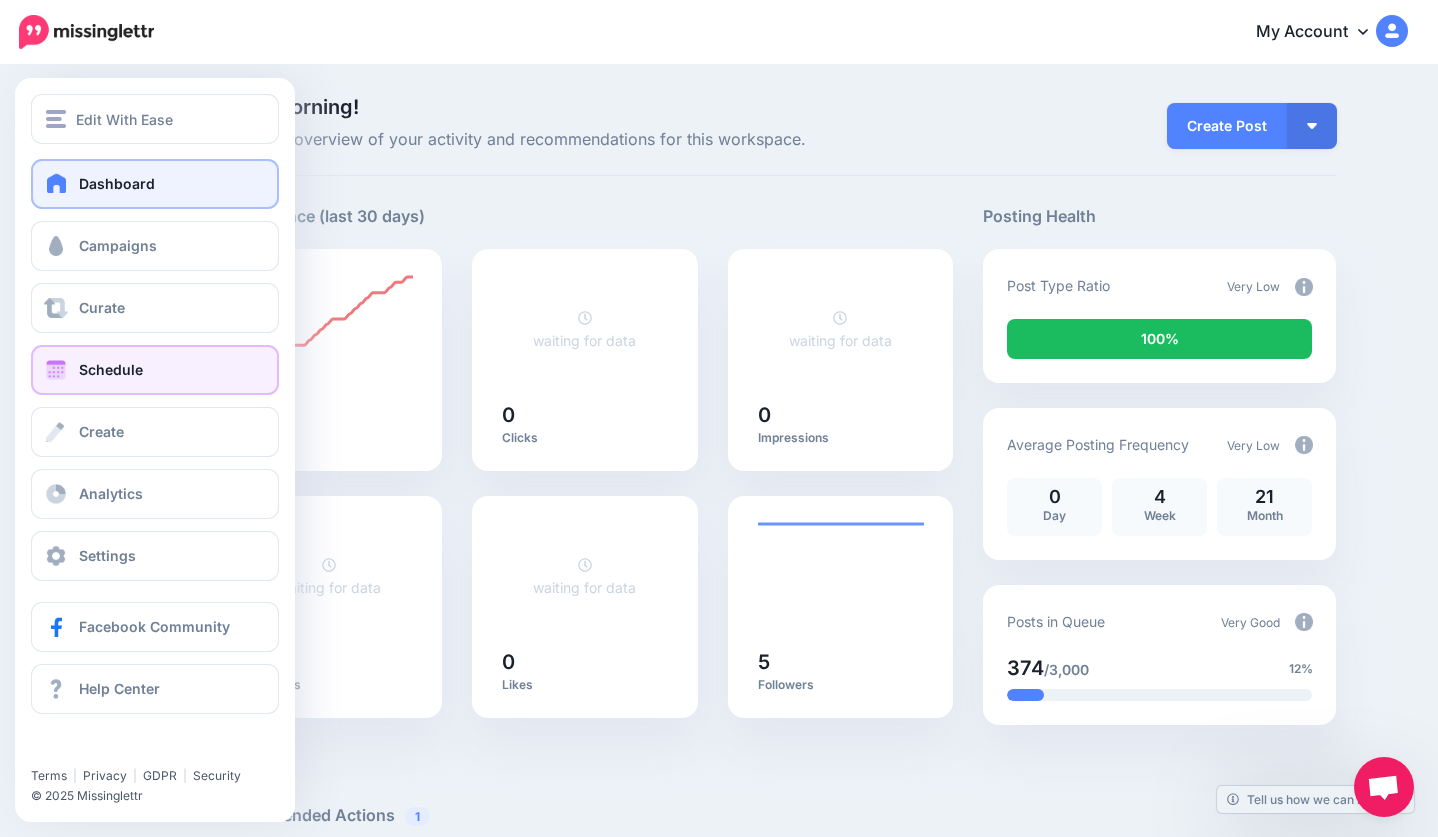 click on "Schedule" at bounding box center [155, 370] 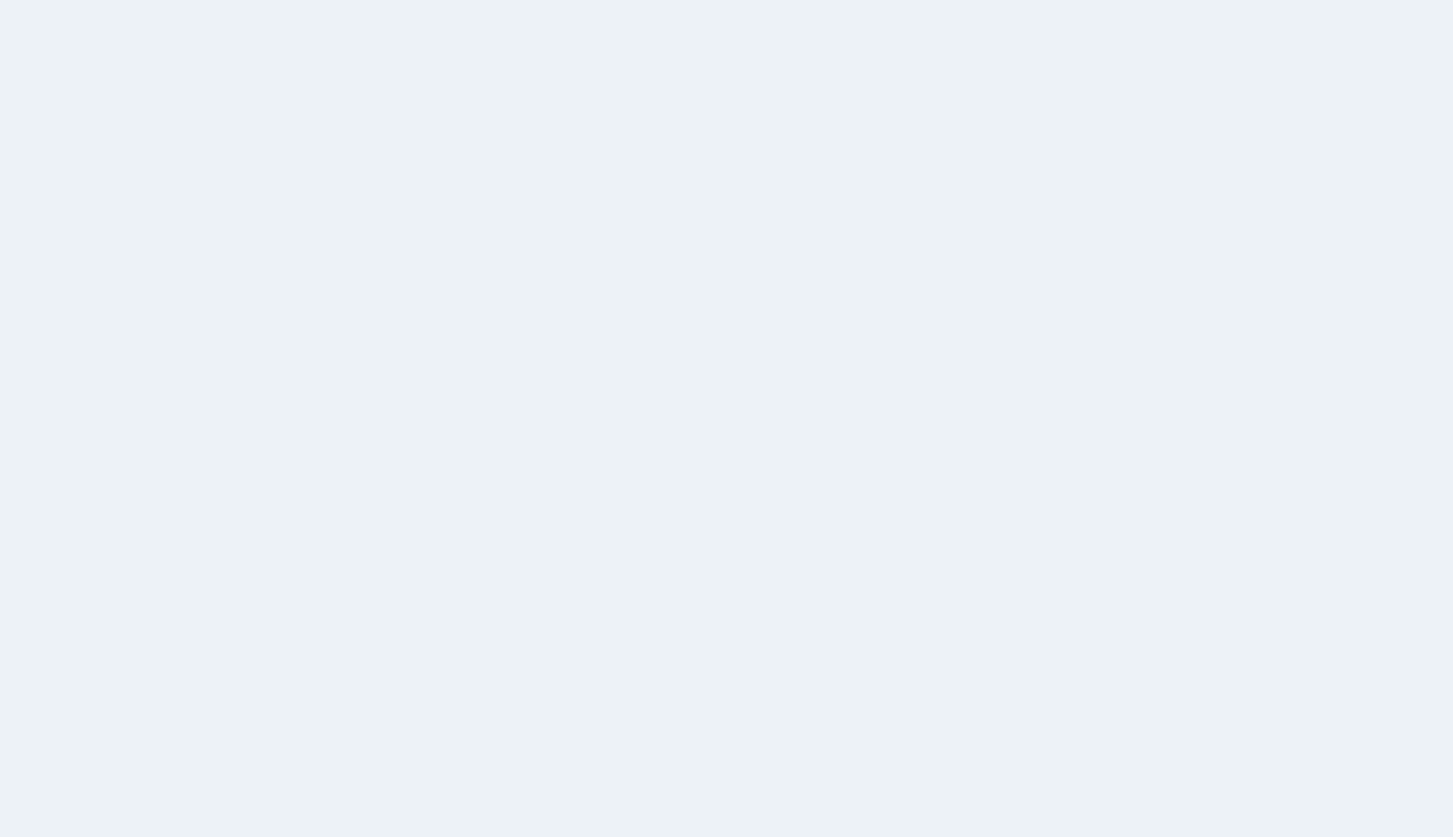 scroll, scrollTop: 0, scrollLeft: 0, axis: both 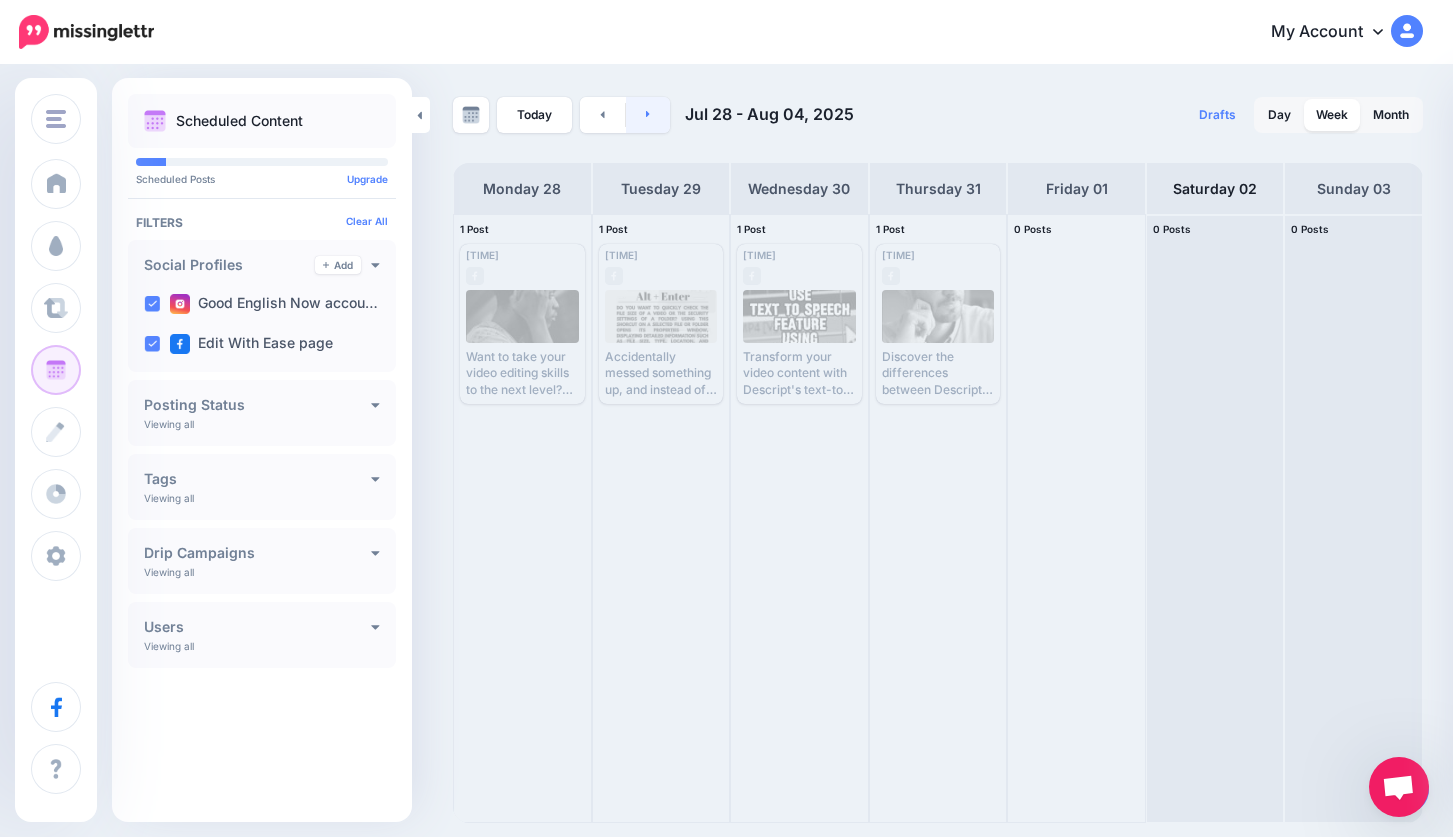 click at bounding box center [648, 115] 